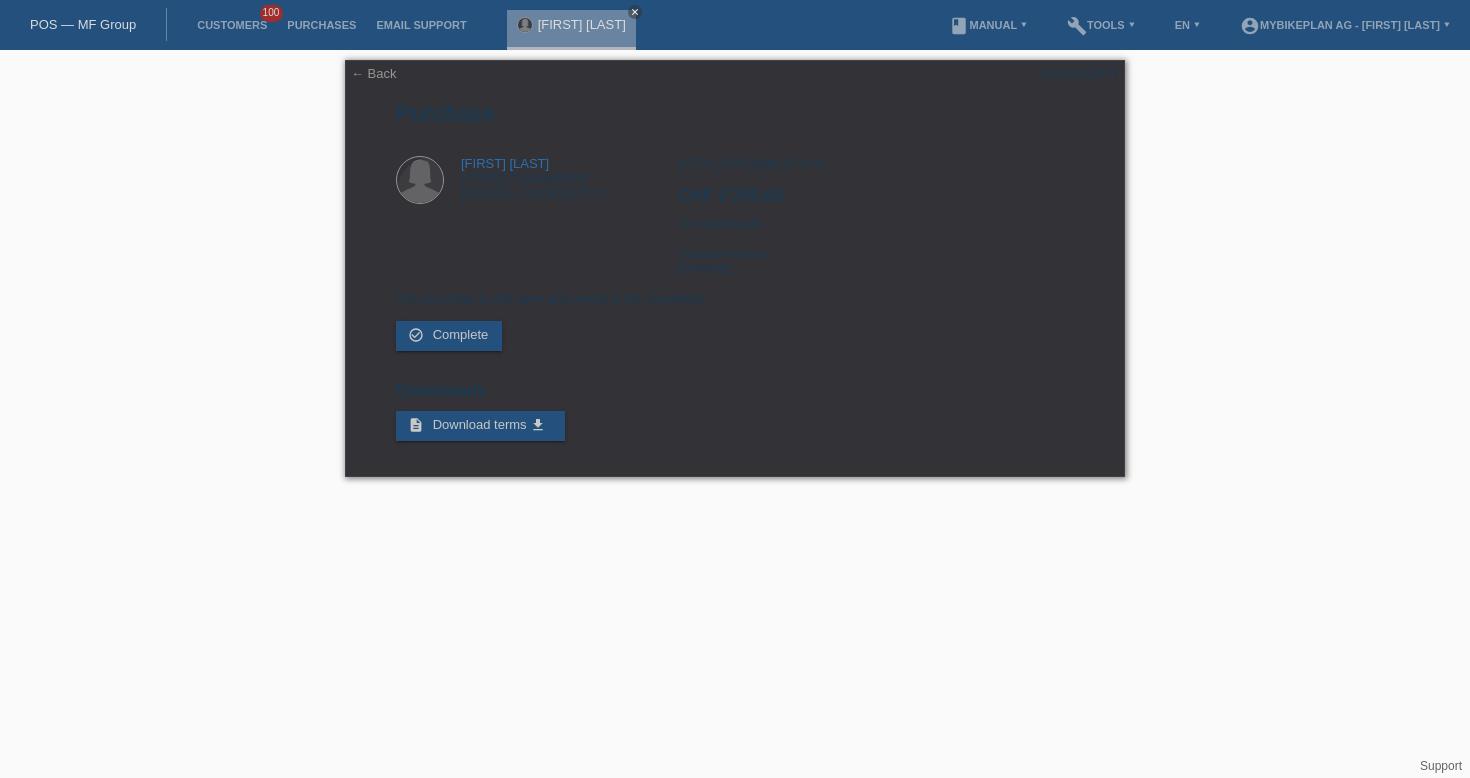 scroll, scrollTop: 0, scrollLeft: 0, axis: both 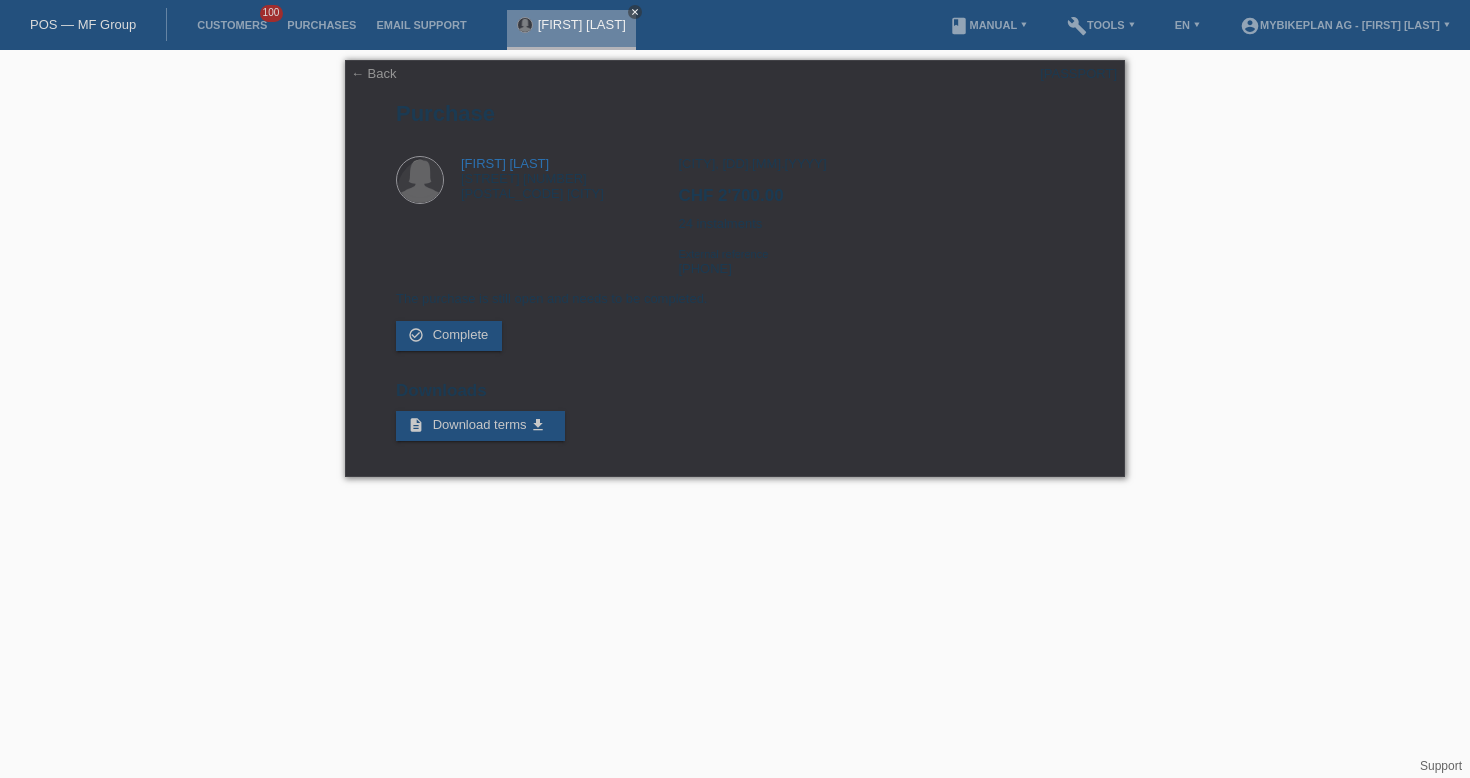 click on "close" at bounding box center [635, 12] 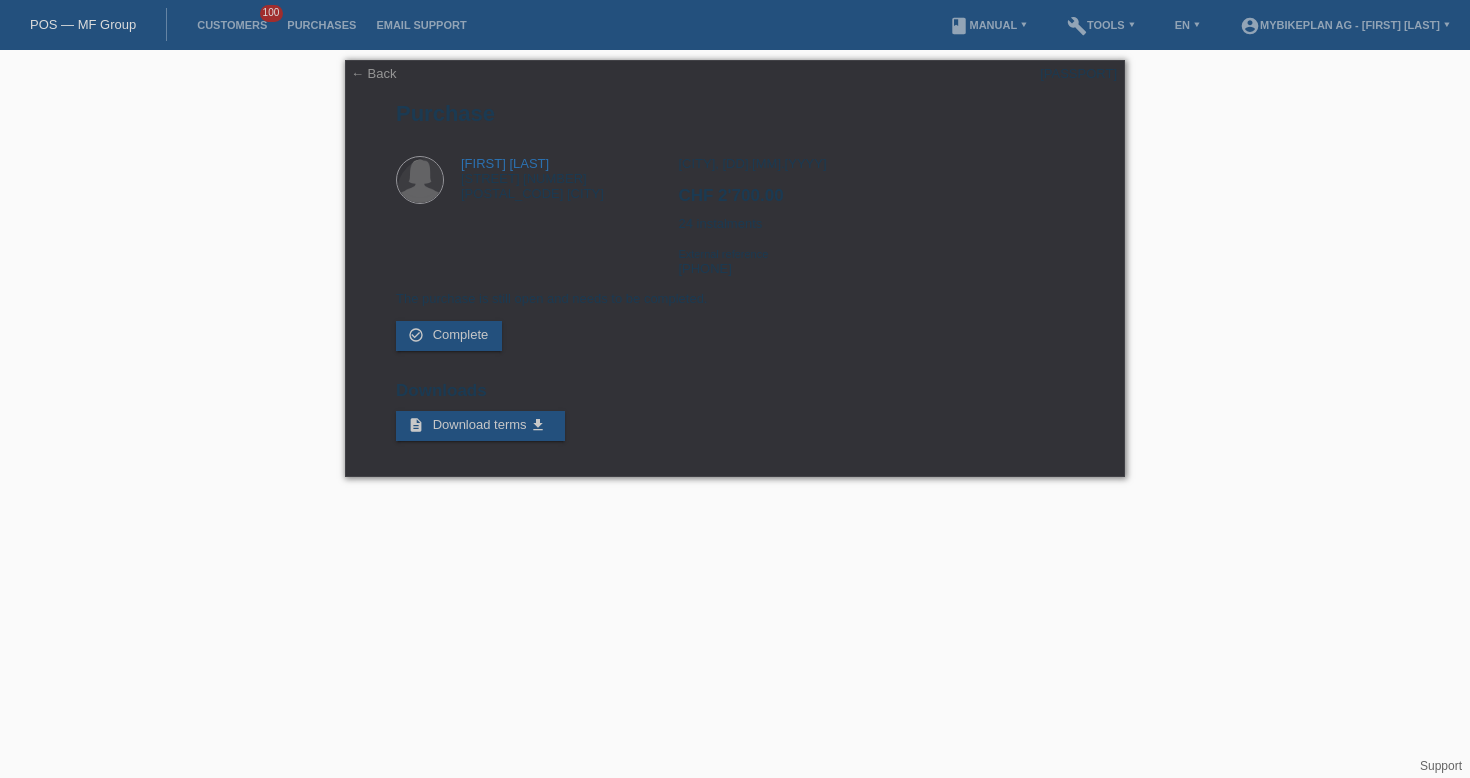 click on "POS — MF Group" at bounding box center (83, 24) 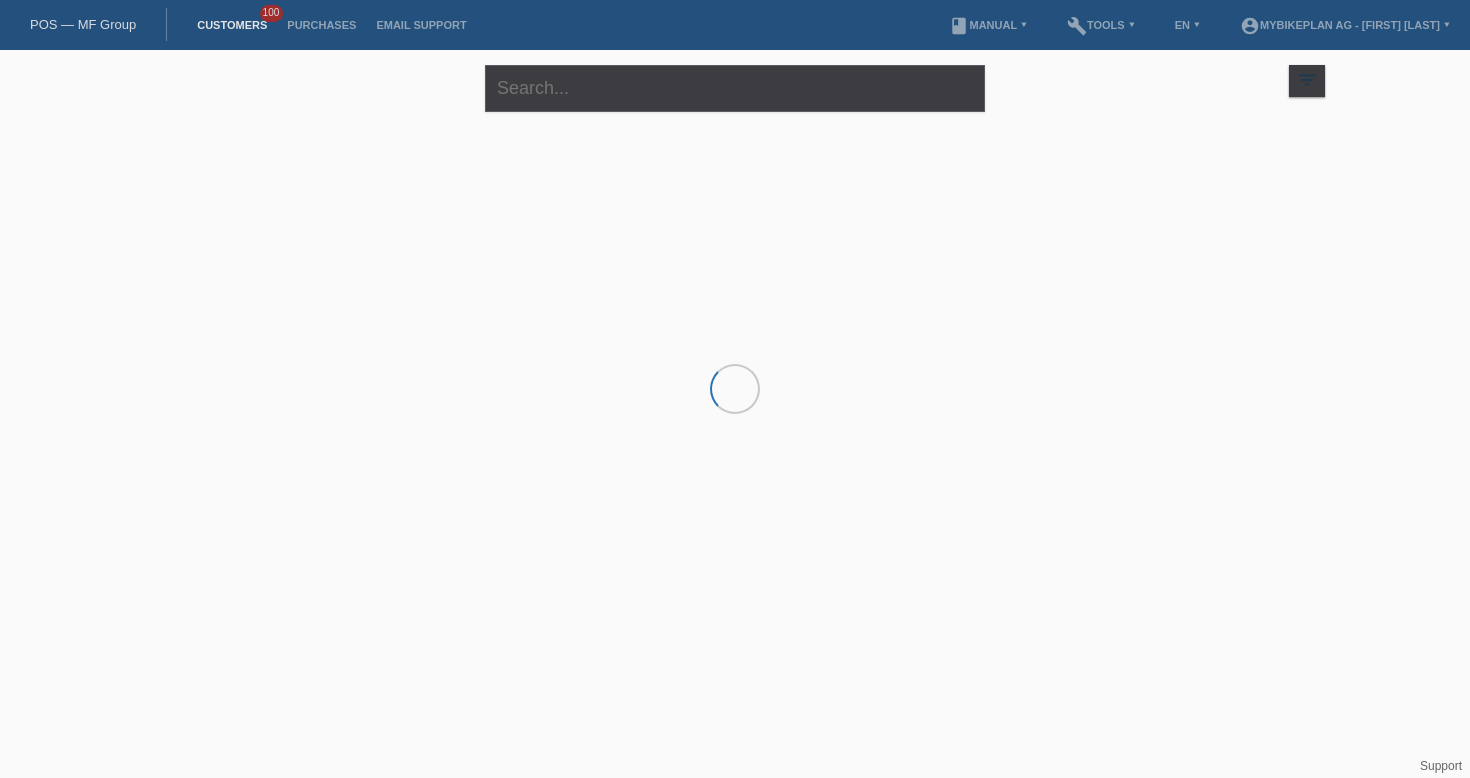 scroll, scrollTop: 0, scrollLeft: 0, axis: both 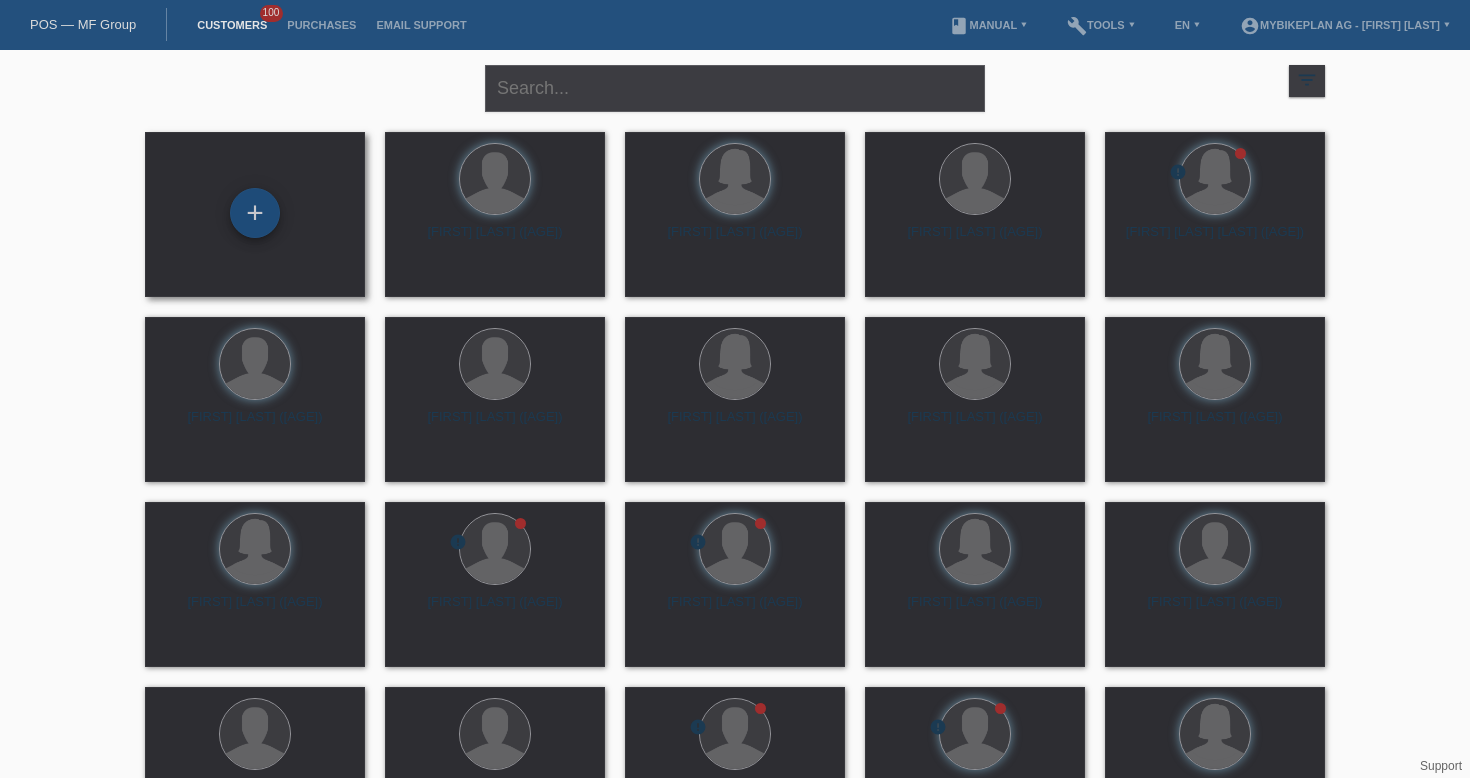 click on "+" at bounding box center (255, 213) 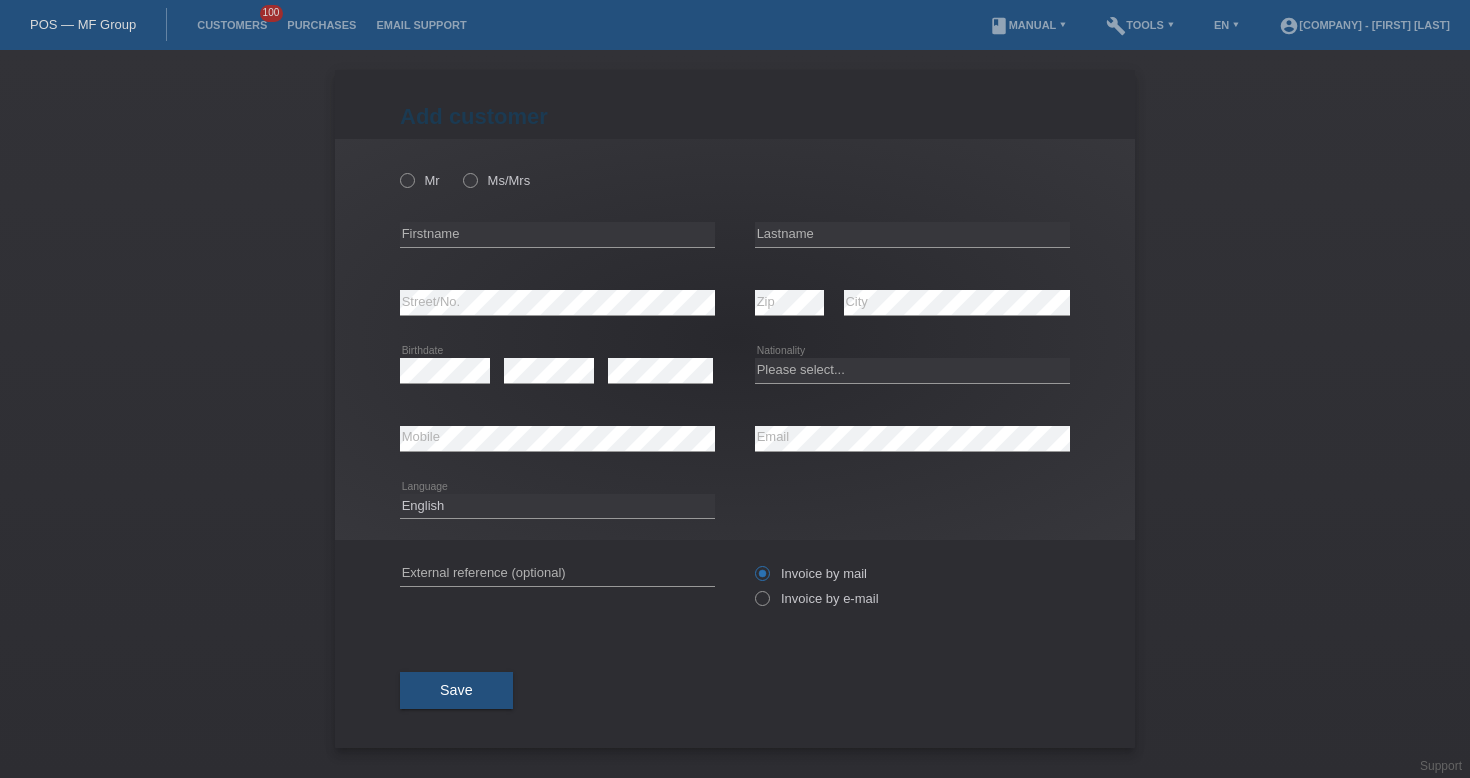 scroll, scrollTop: 0, scrollLeft: 0, axis: both 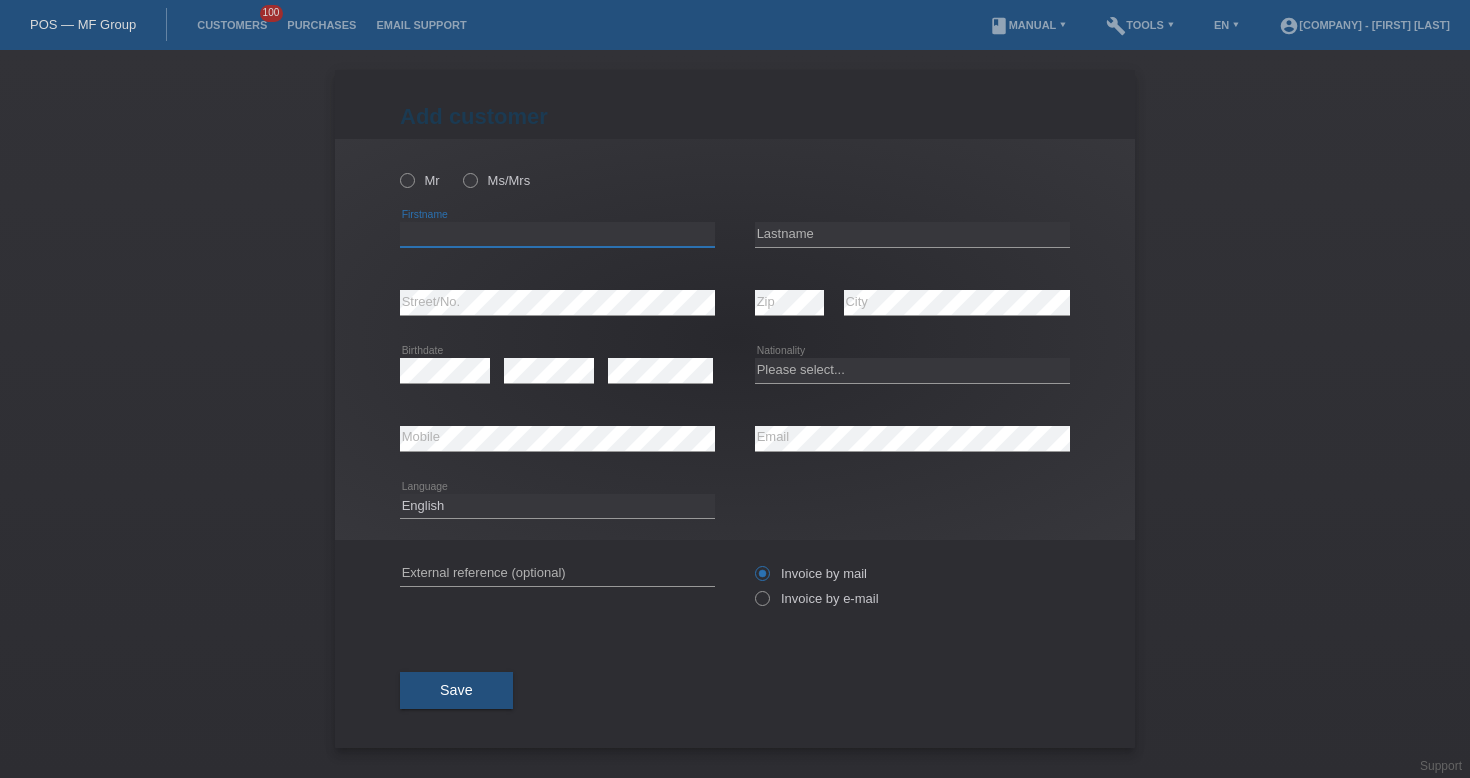 click at bounding box center (557, 234) 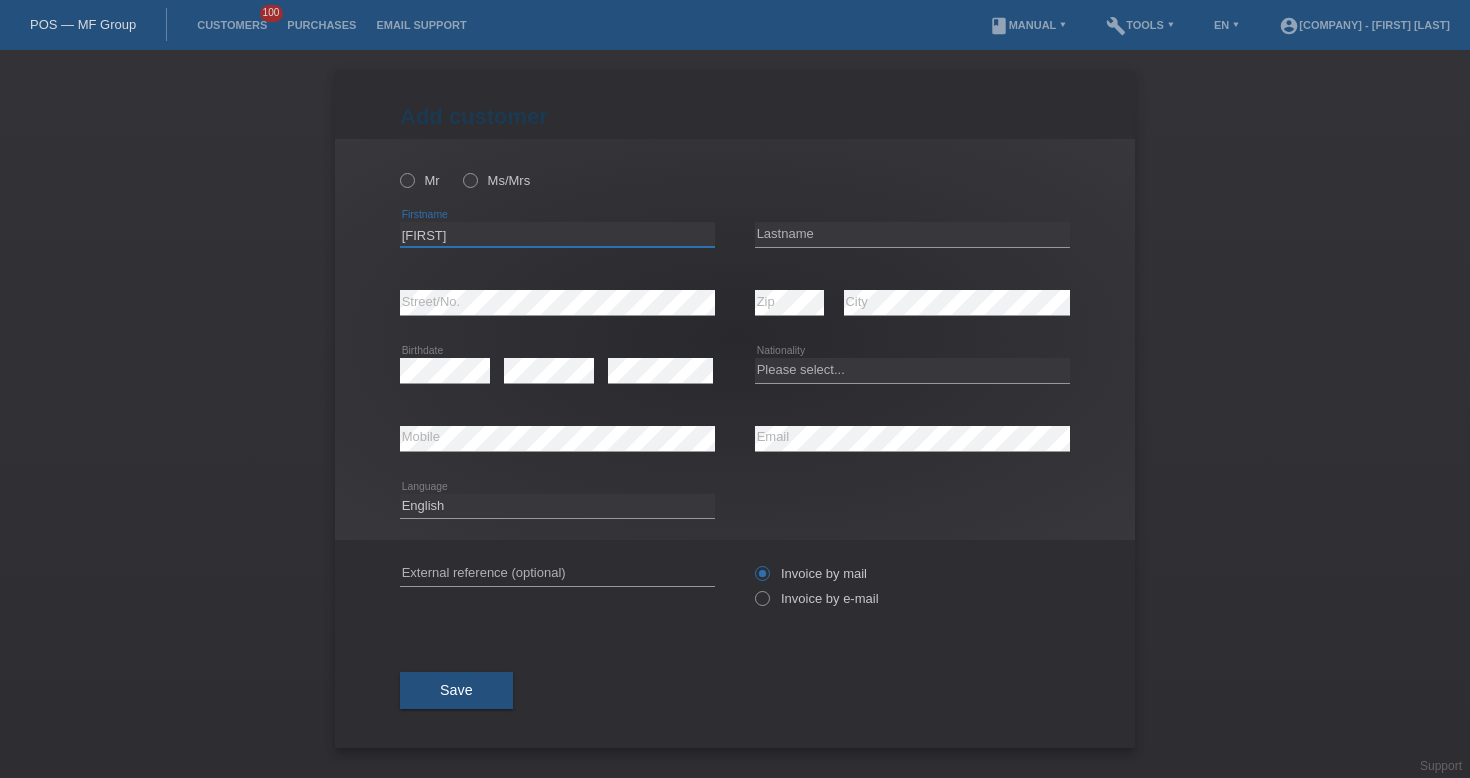 type on "[FIRST]" 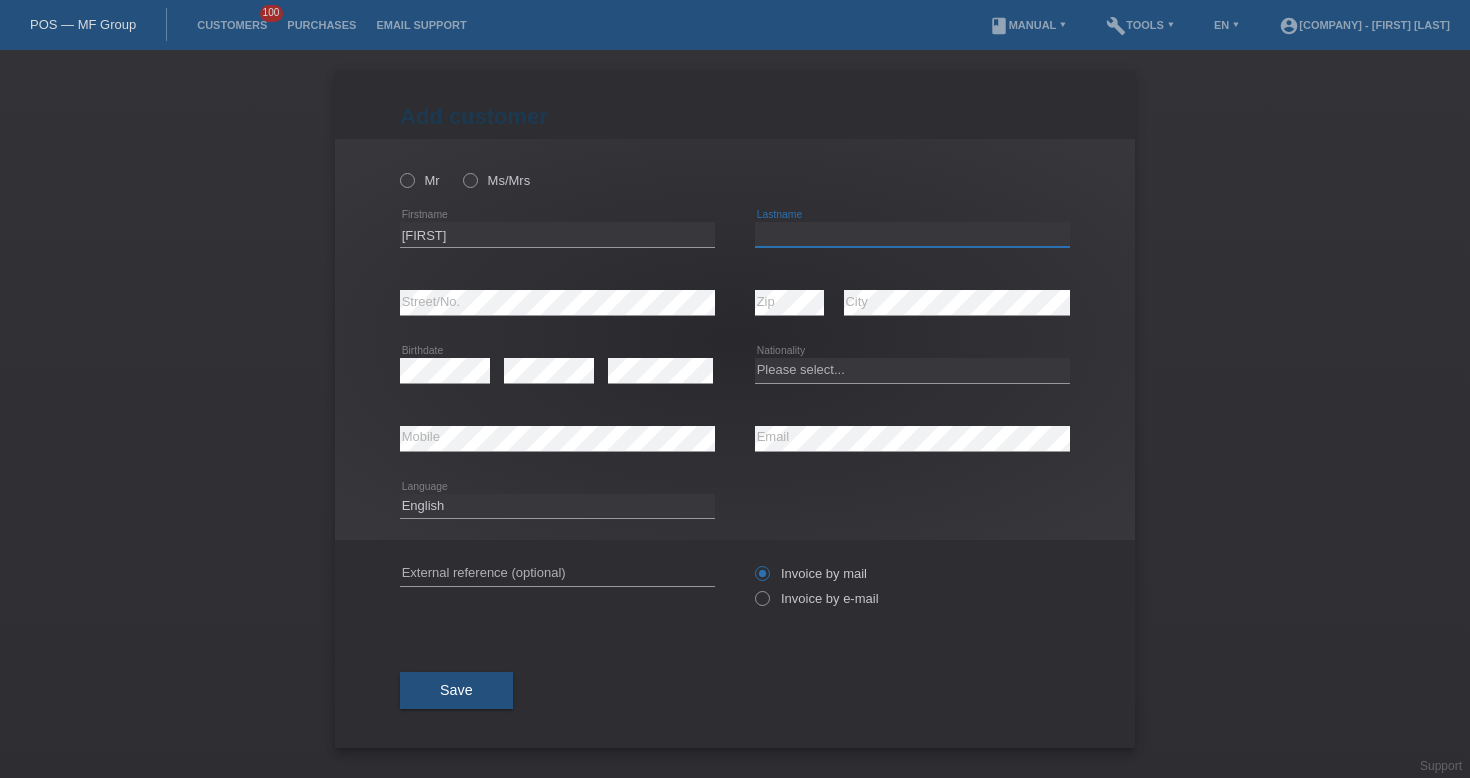 click at bounding box center (912, 234) 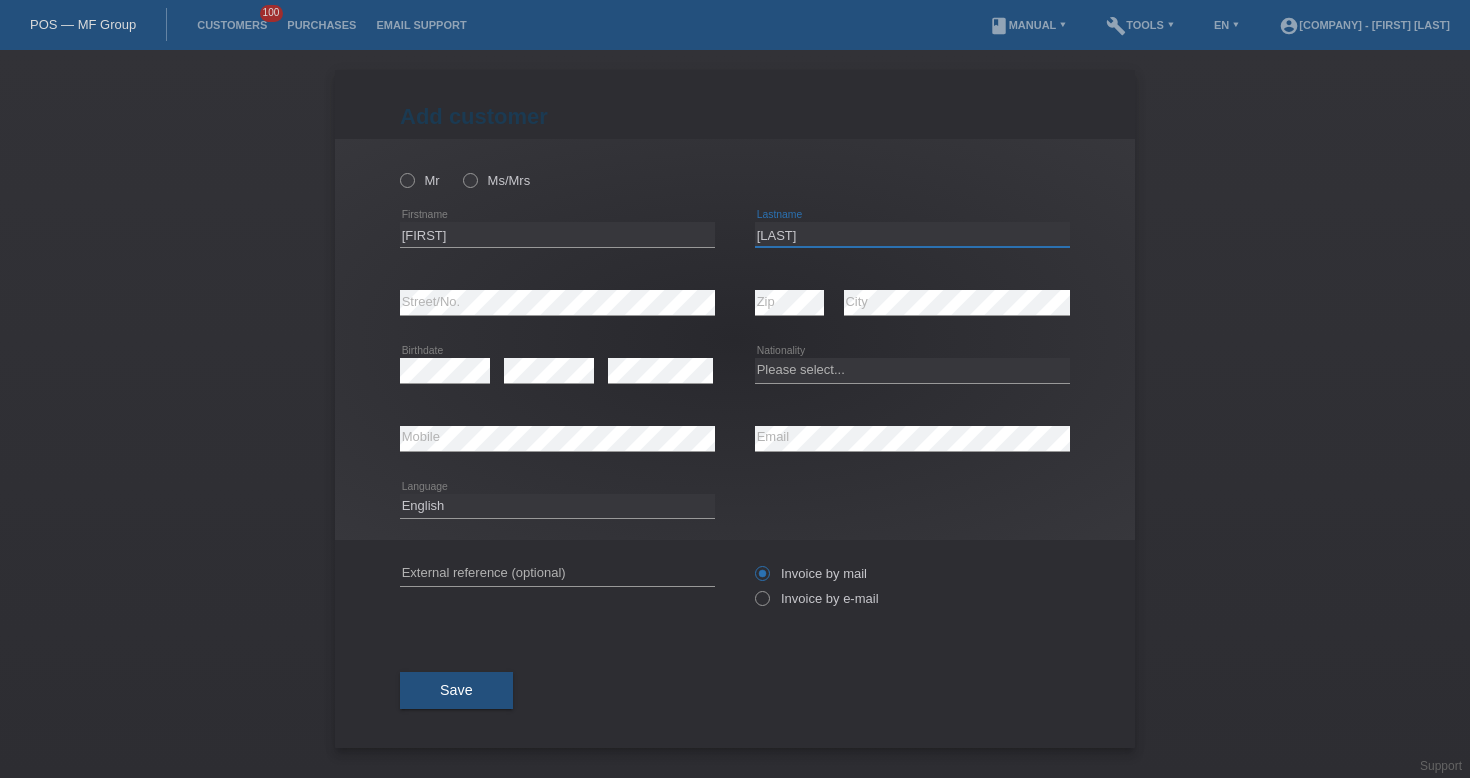 type on "[LAST]" 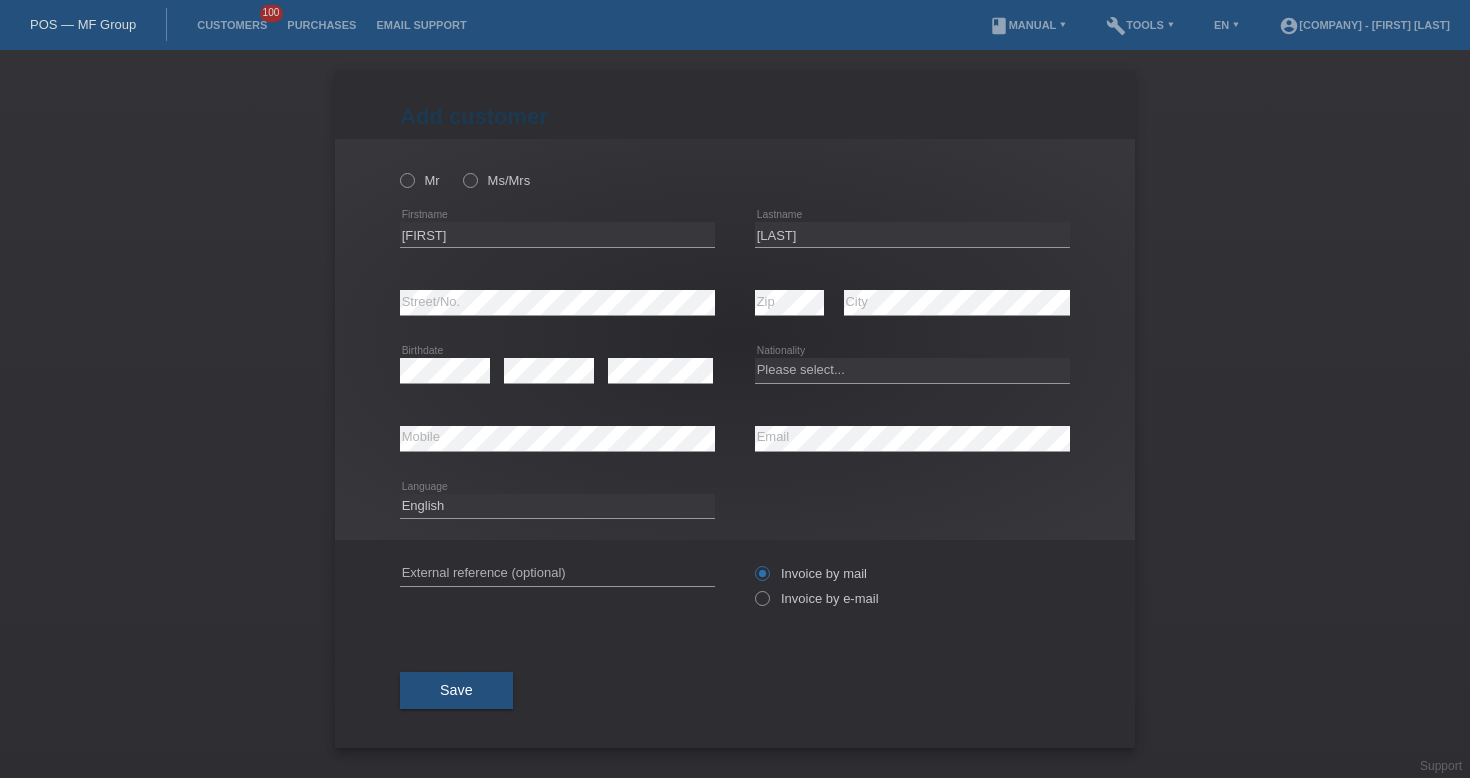 click at bounding box center [549, 383] 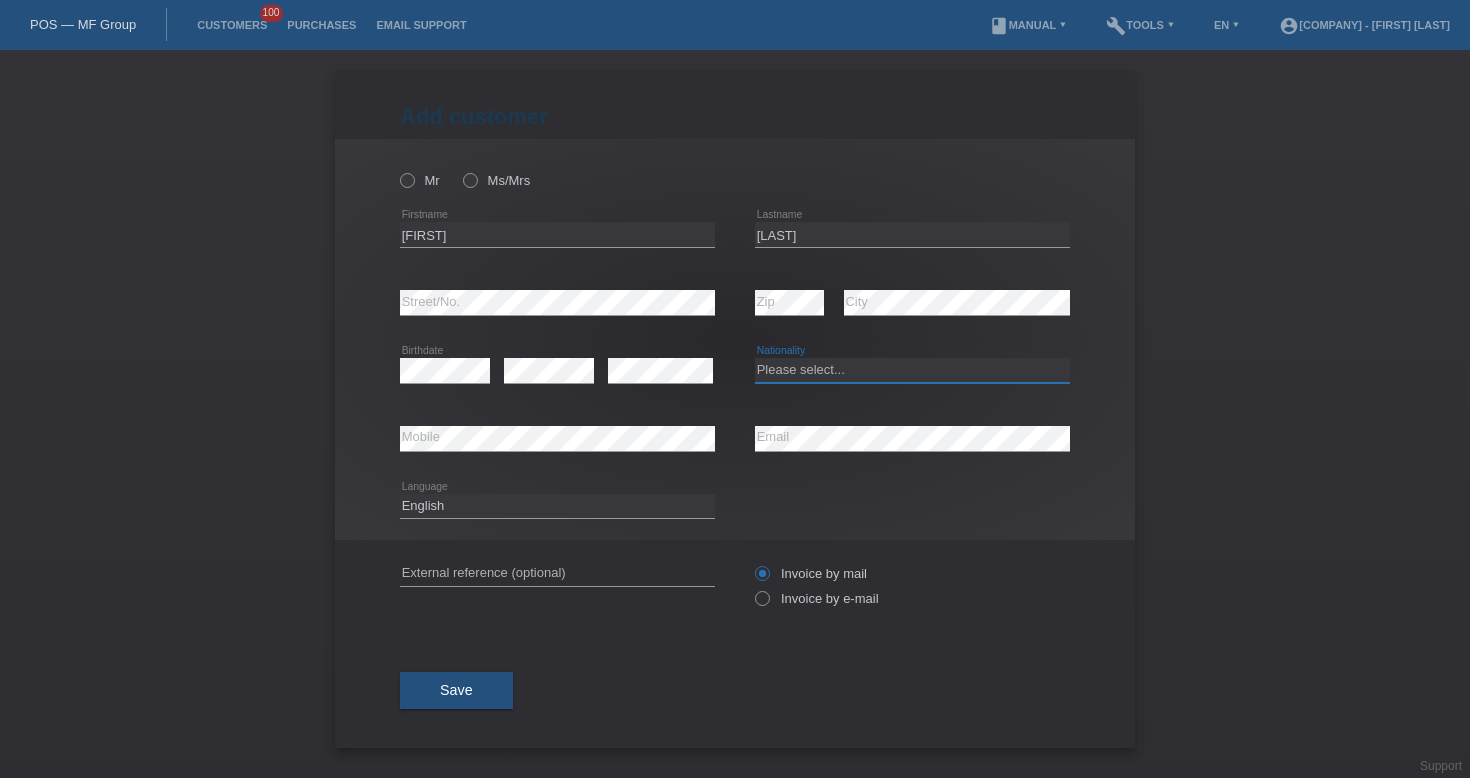 click on "Please select...
Switzerland
Austria
Germany
Liechtenstein
------------
Afghanistan
Åland Islands
Albania
Algeria
American Samoa Andorra Angola Anguilla Antarctica Antigua and Barbuda Argentina Armenia" at bounding box center (912, 370) 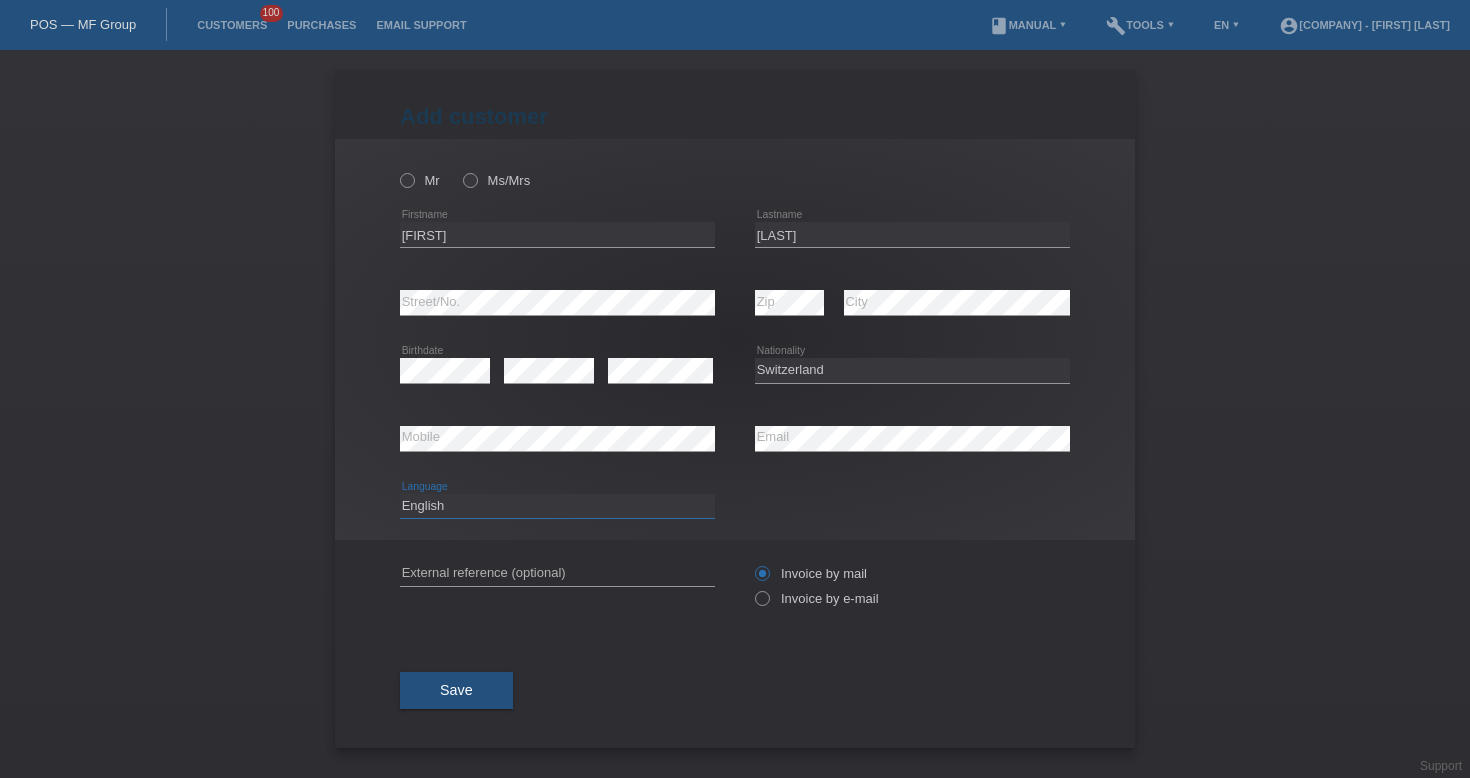 click on "Deutsch
Français
Italiano
English" at bounding box center (557, 506) 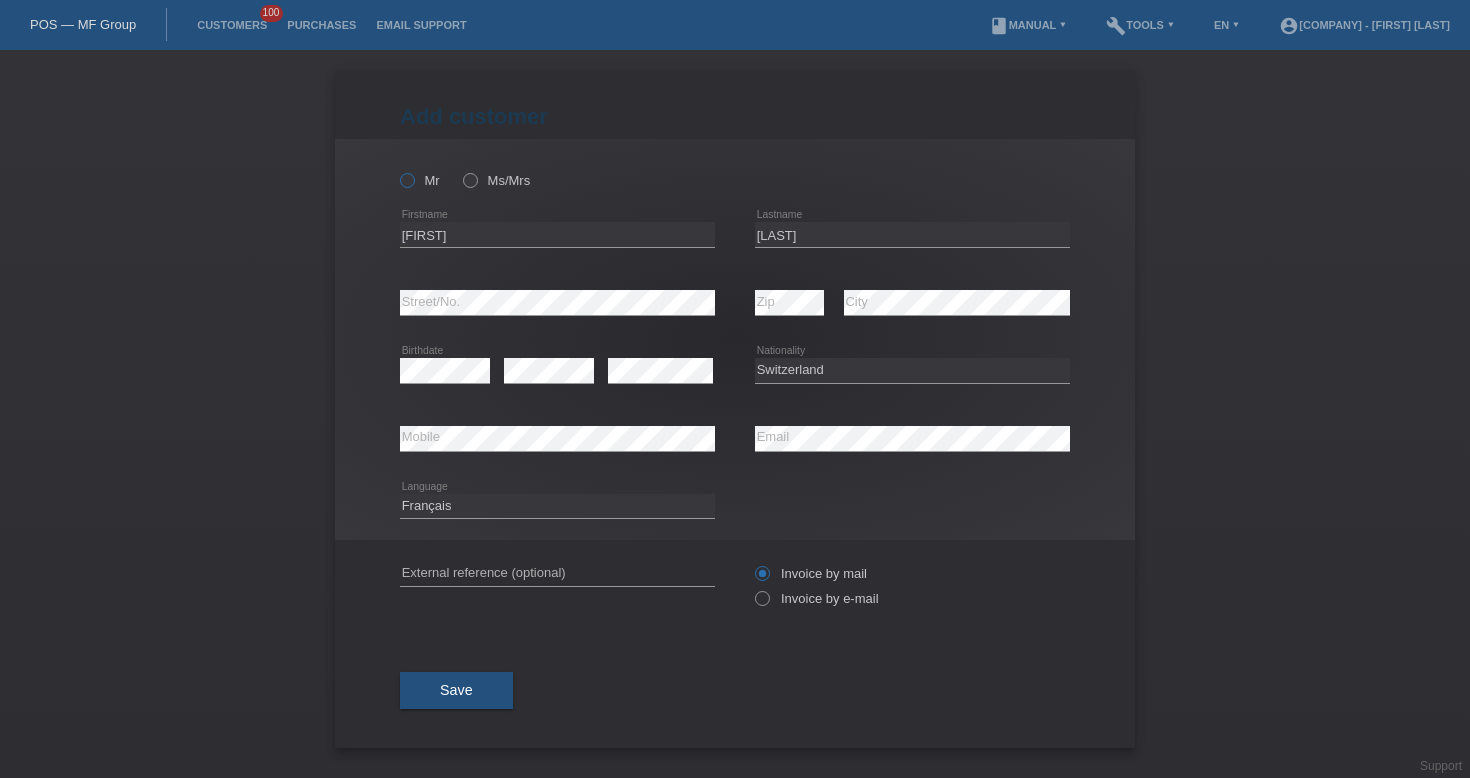 click at bounding box center (397, 170) 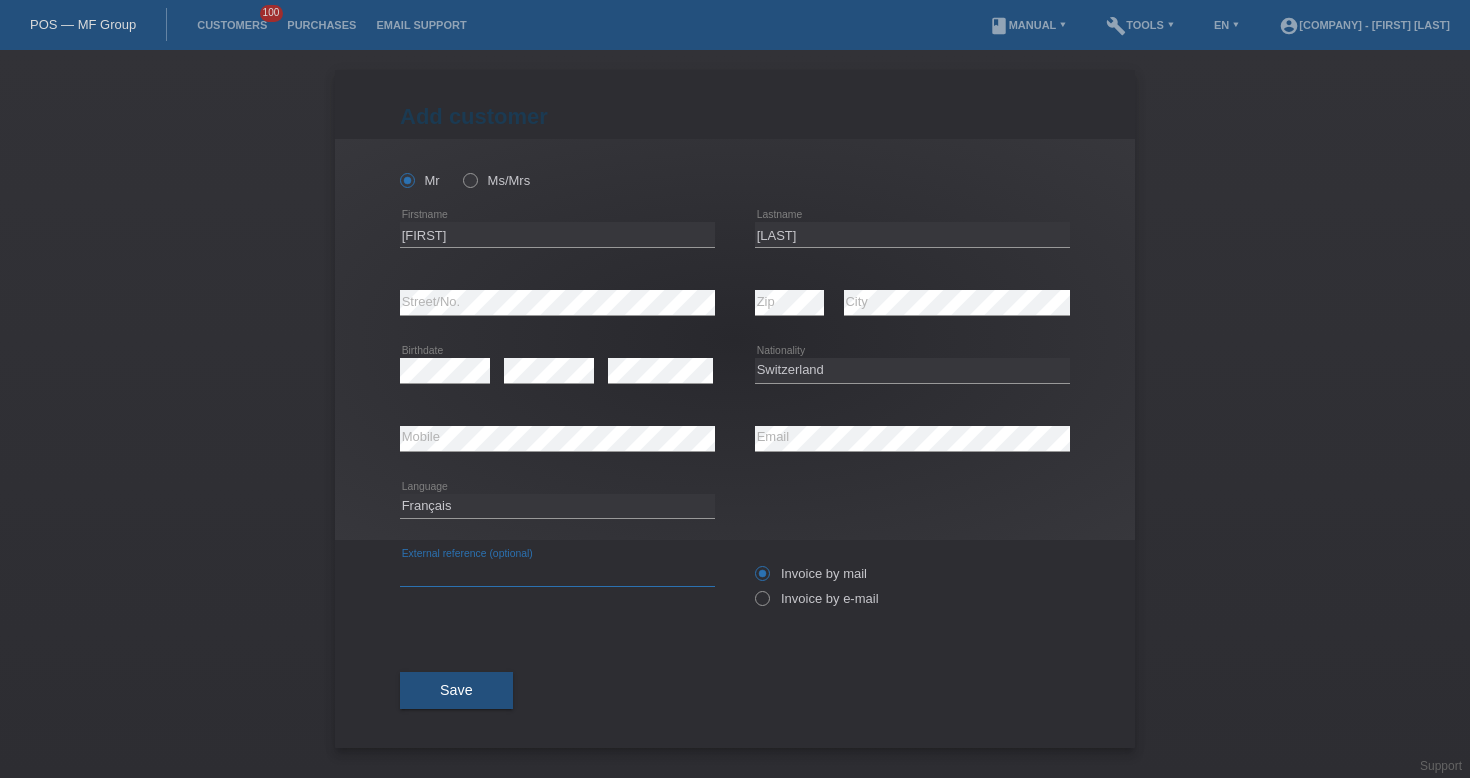 click at bounding box center [557, 573] 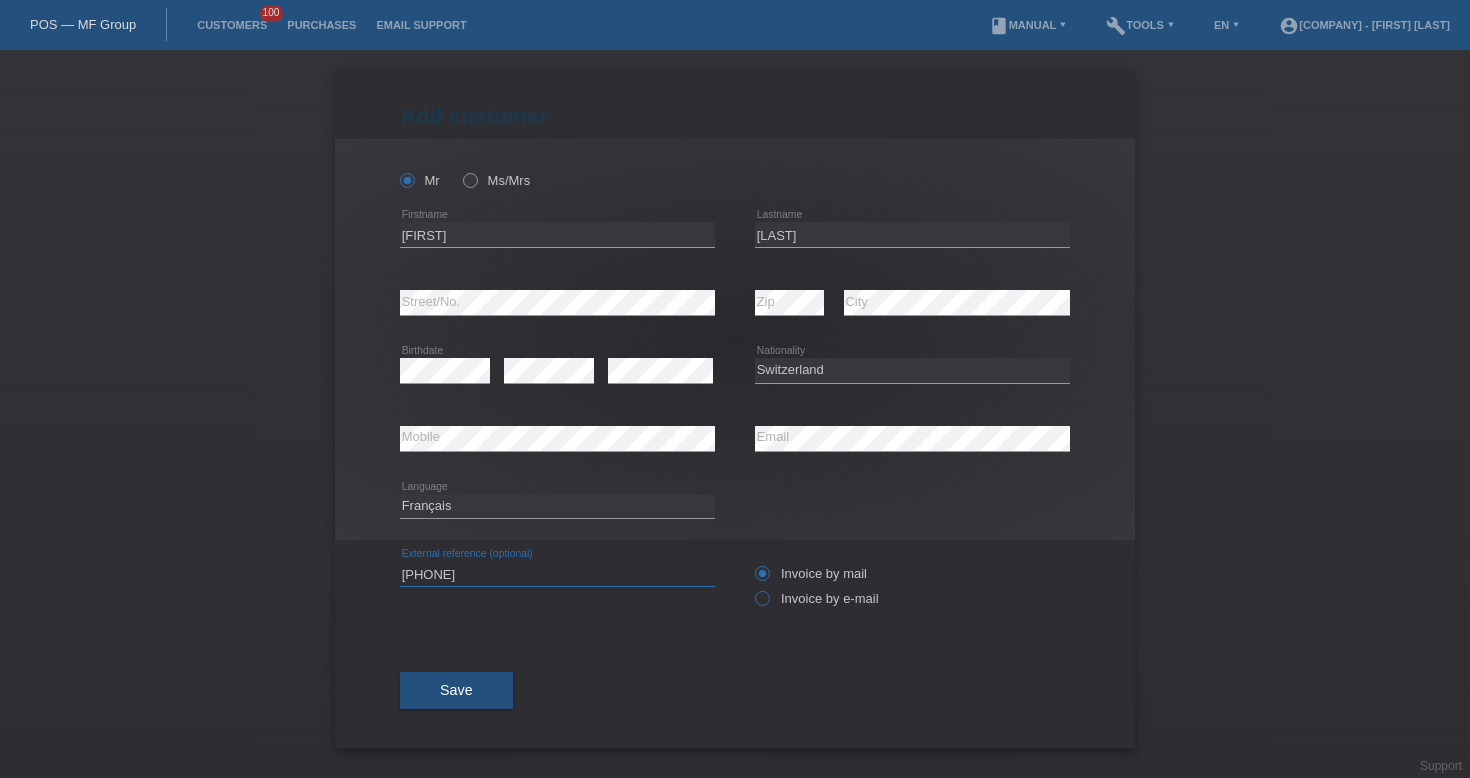 type on "[PHONE]" 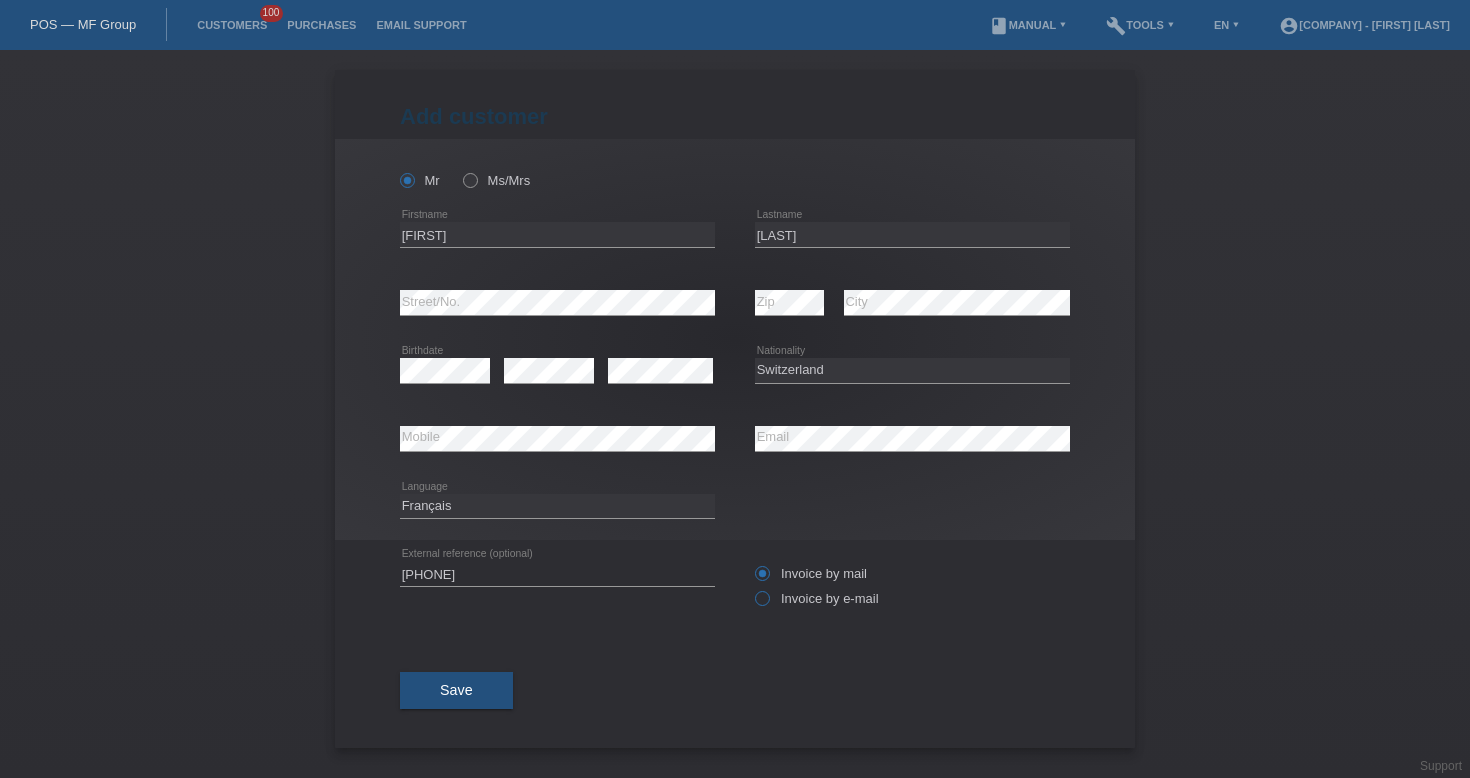 click on "Invoice by e-mail" at bounding box center [817, 598] 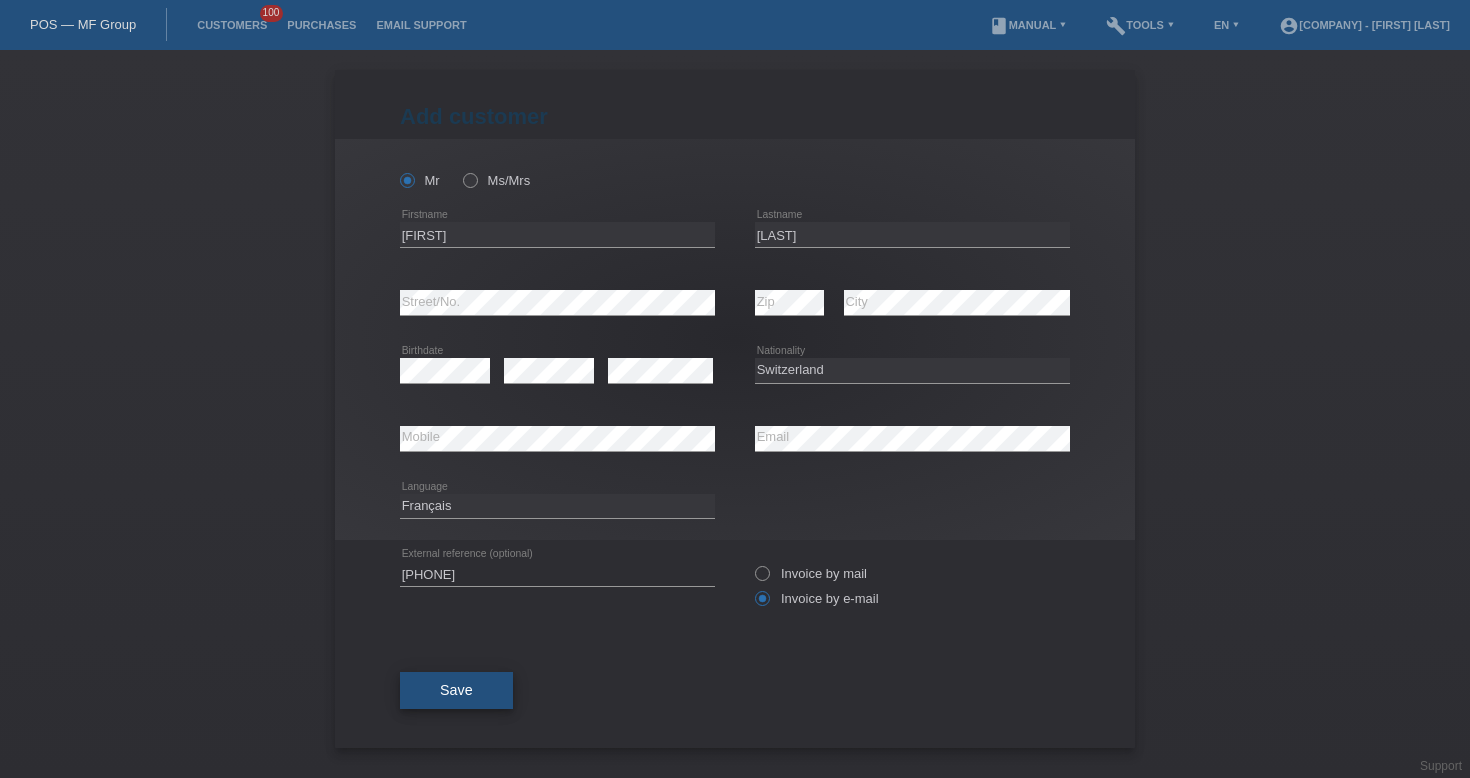 click on "Save" at bounding box center (456, 691) 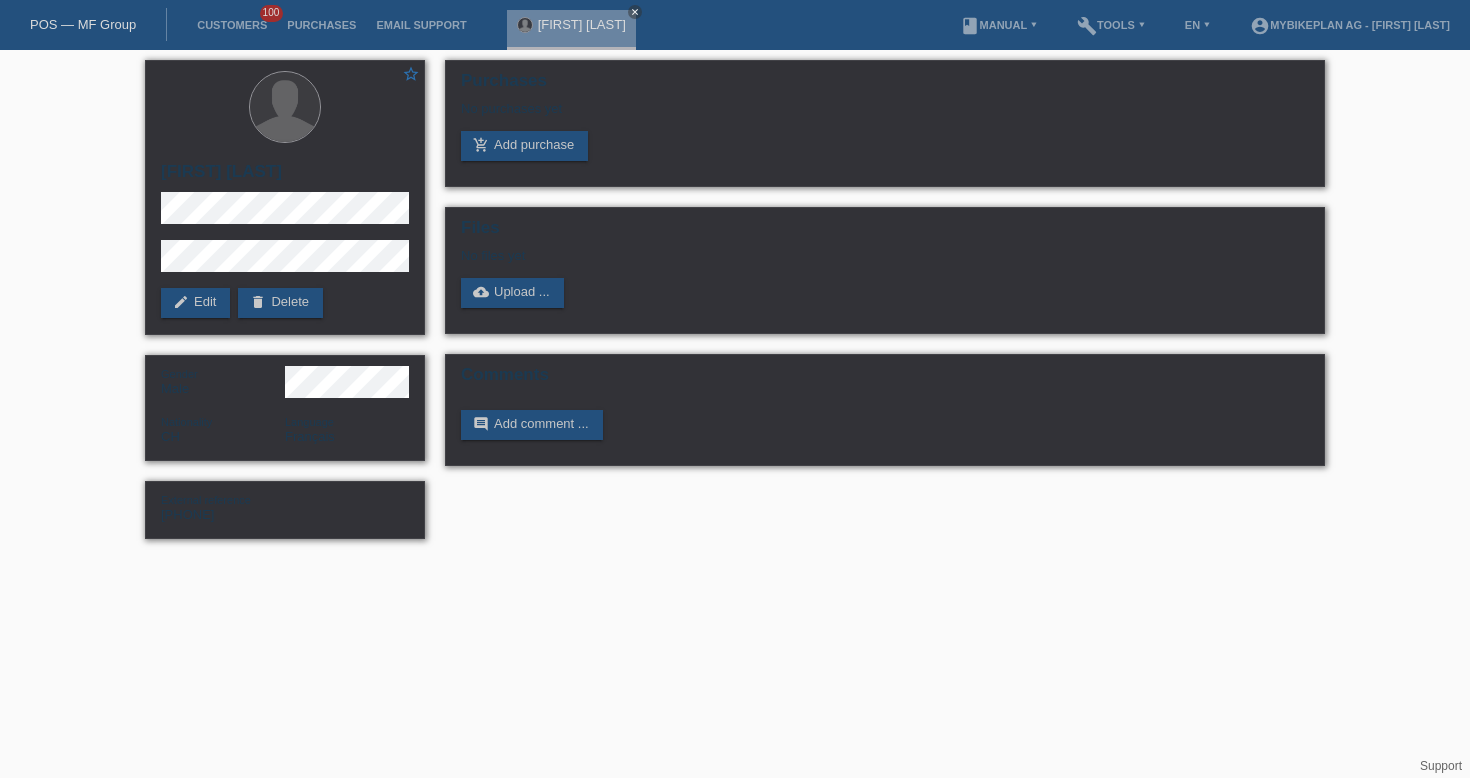 scroll, scrollTop: 0, scrollLeft: 0, axis: both 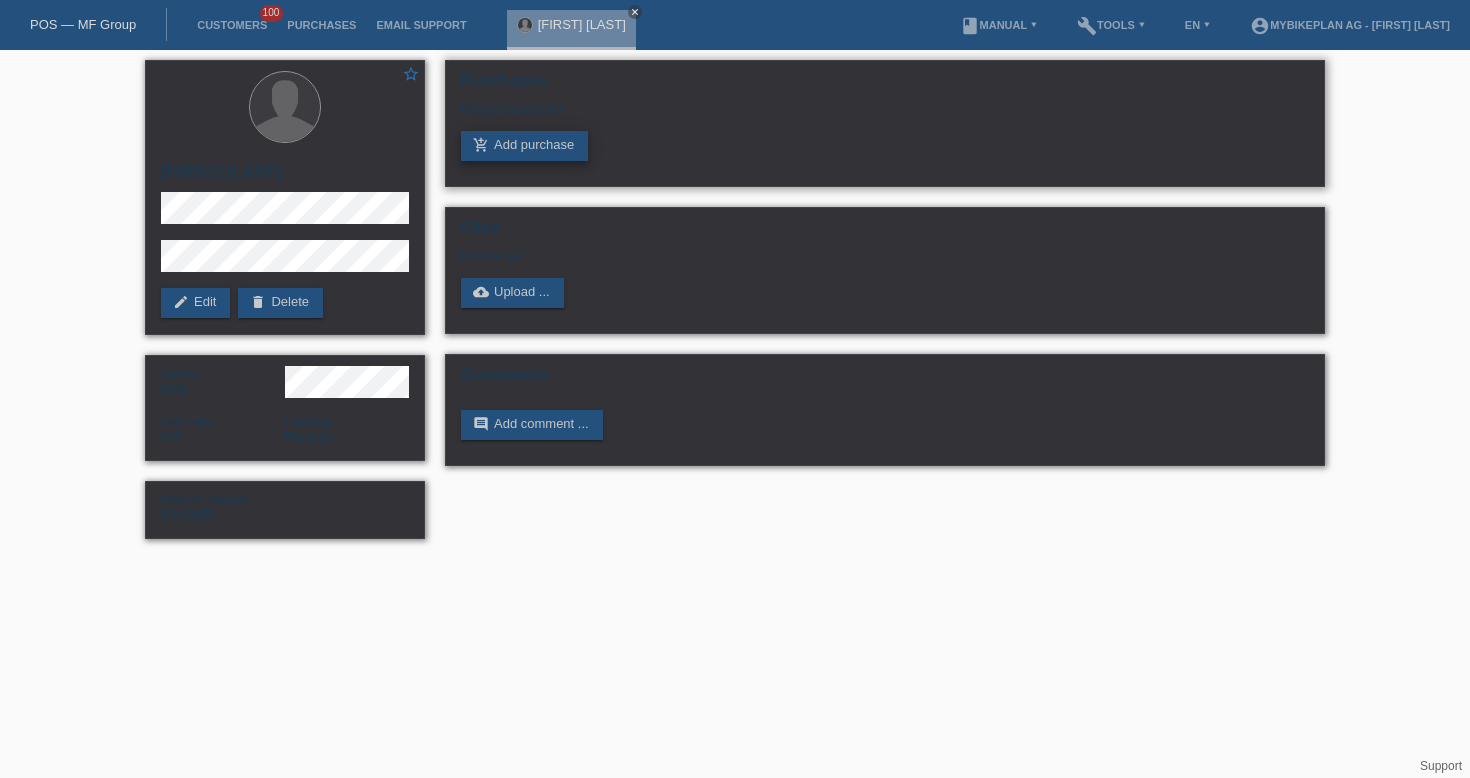 click on "add_shopping_cart  Add purchase" at bounding box center (524, 146) 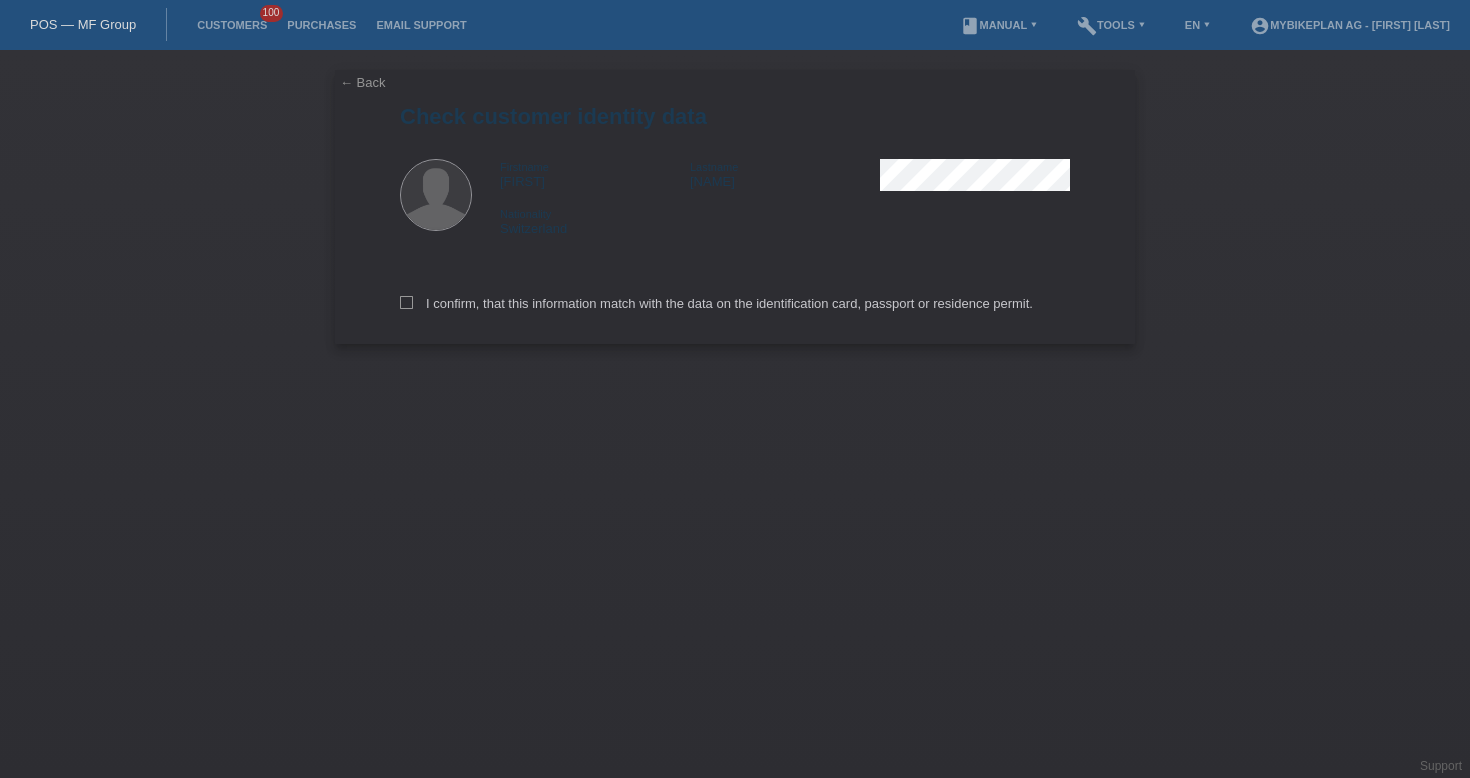 scroll, scrollTop: 0, scrollLeft: 0, axis: both 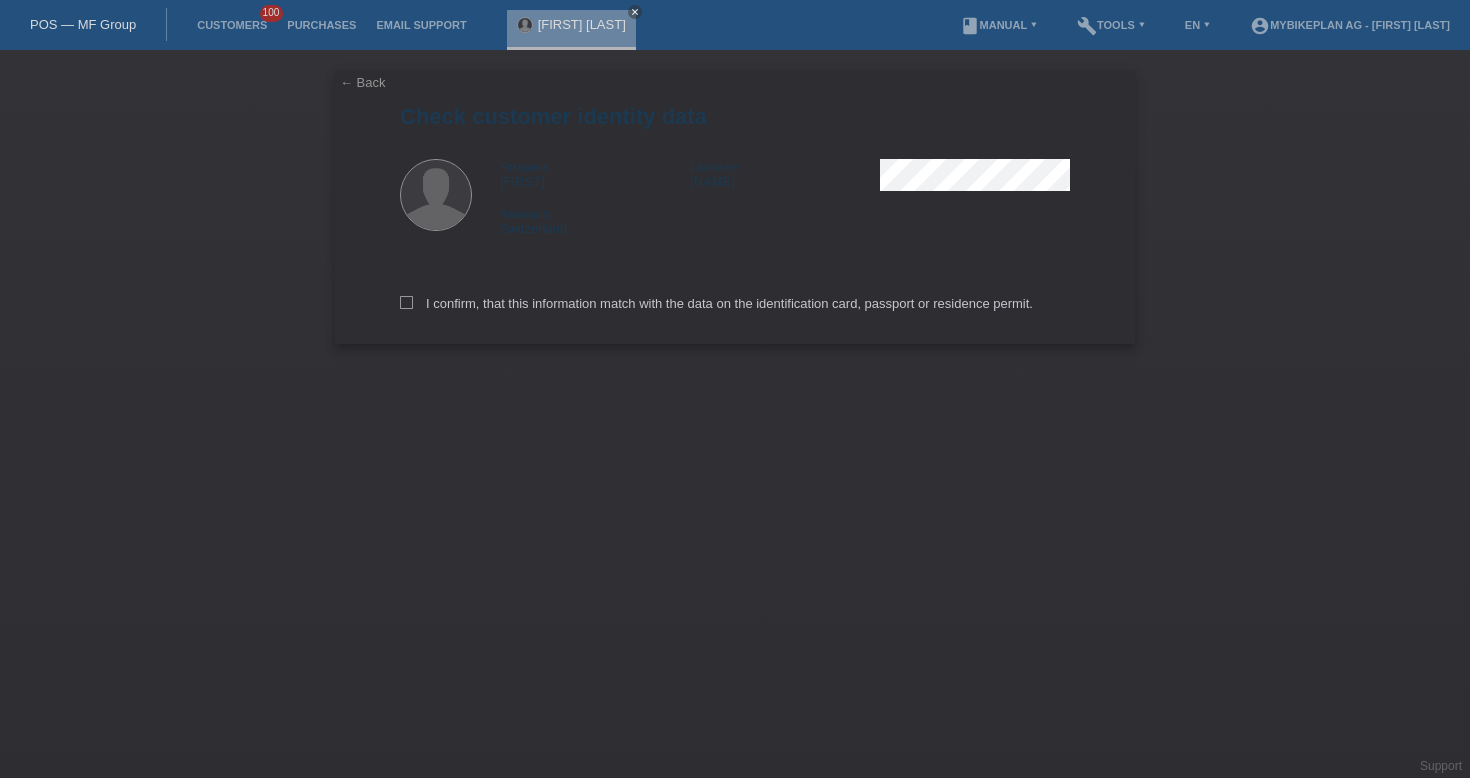 click on "I confirm, that this information match with the data on the identification card, passport or residence permit." at bounding box center (735, 300) 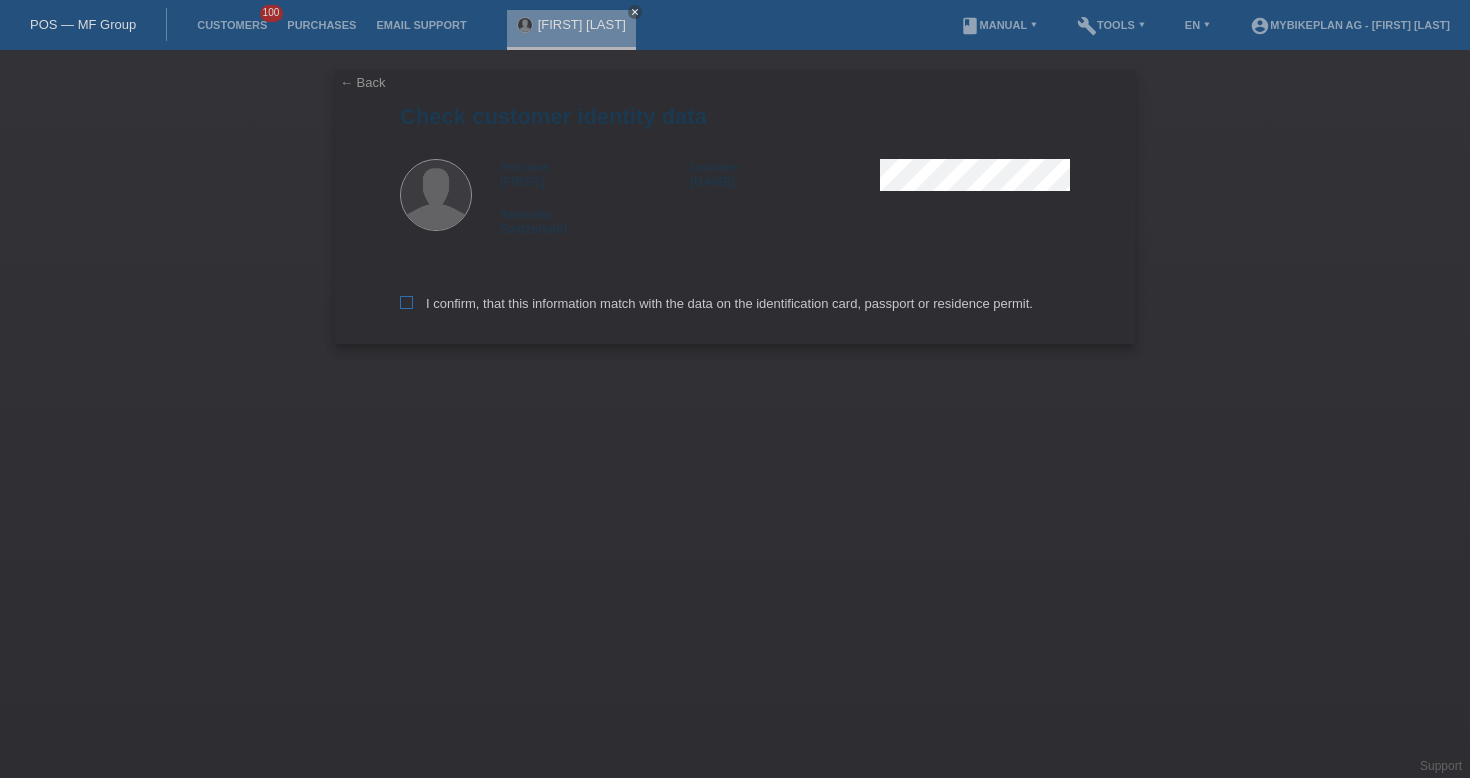 click on "I confirm, that this information match with the data on the identification card, passport or residence permit." at bounding box center [716, 303] 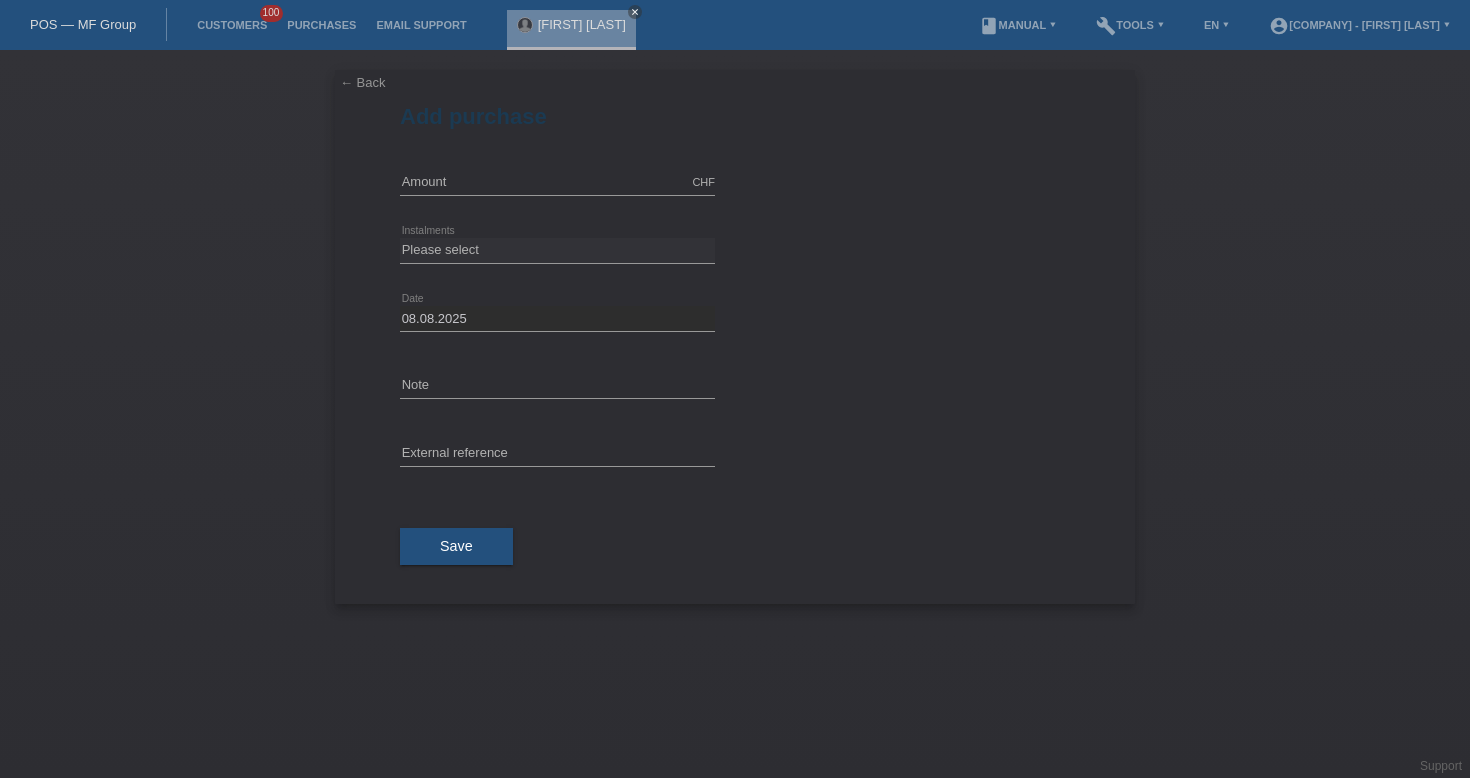 scroll, scrollTop: 0, scrollLeft: 0, axis: both 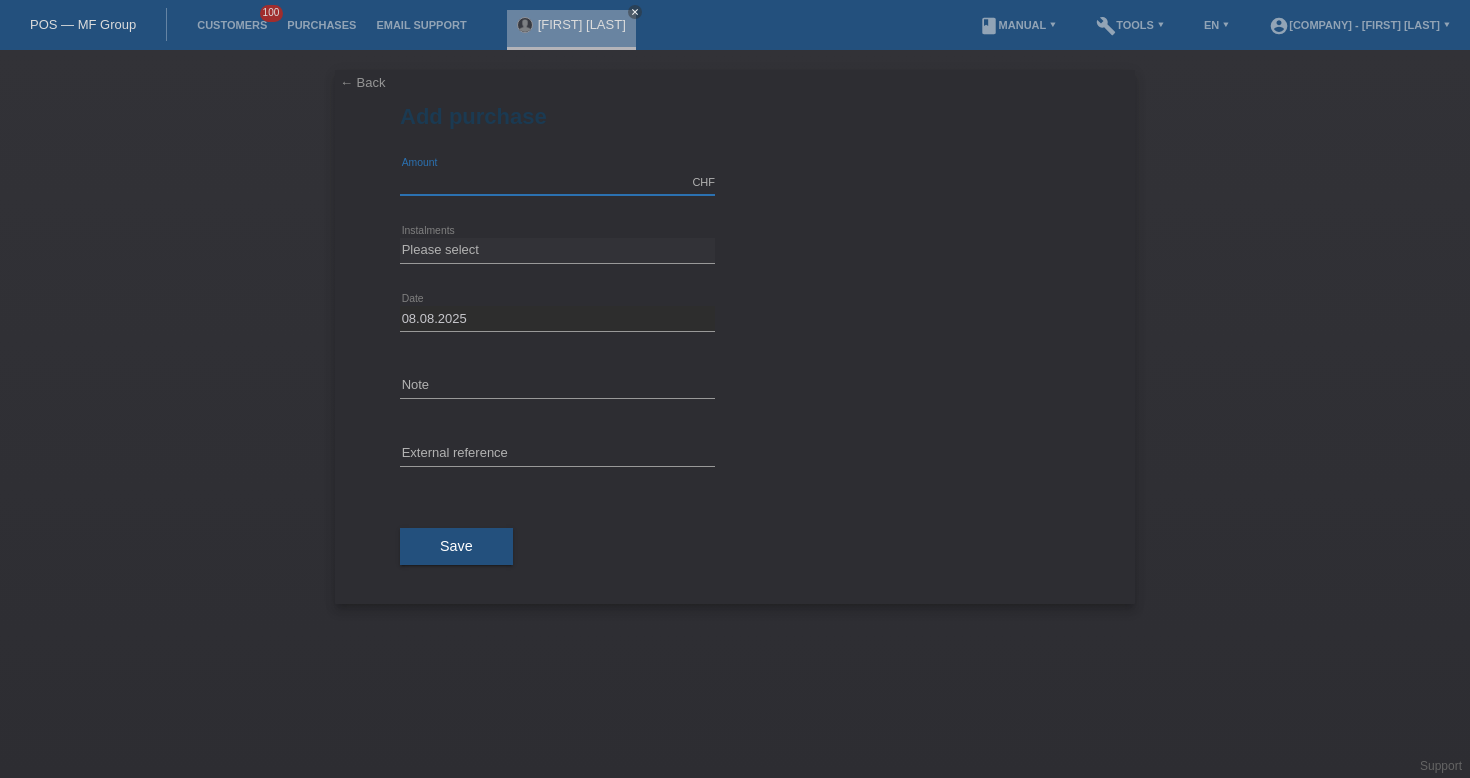 click at bounding box center [557, 182] 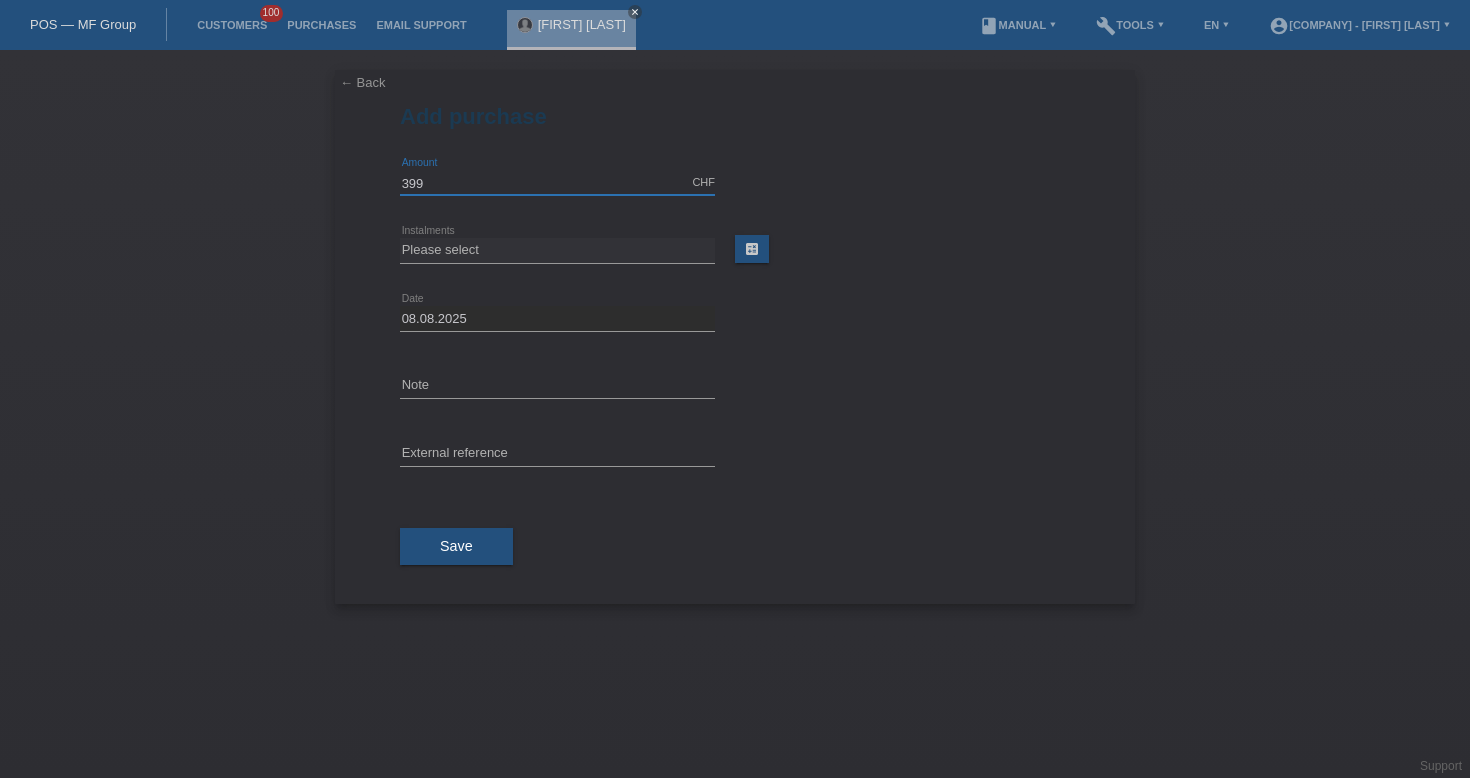 type on "3999.00" 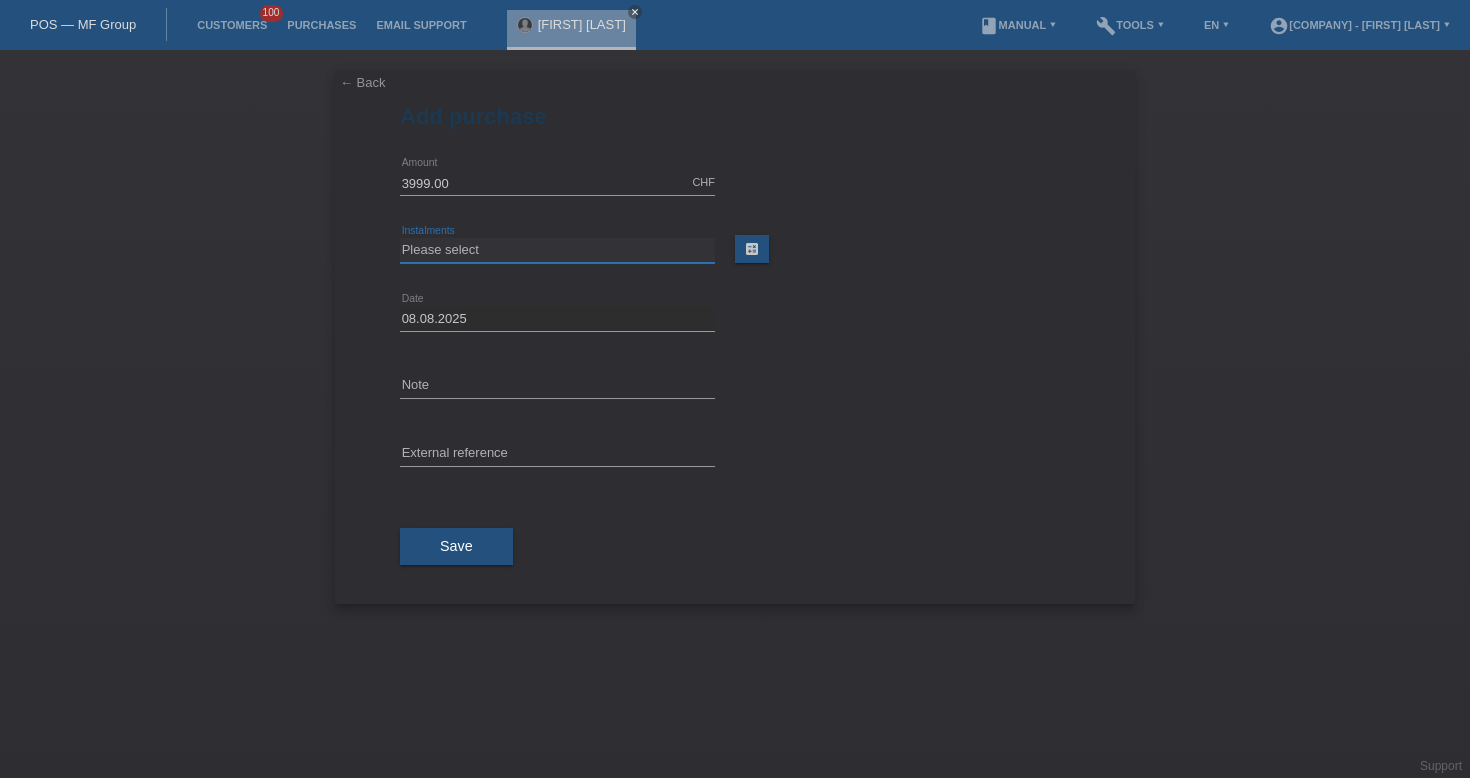 click on "Please select
6 instalments
12 instalments
18 instalments
24 instalments
36 instalments
48 instalments" at bounding box center [557, 250] 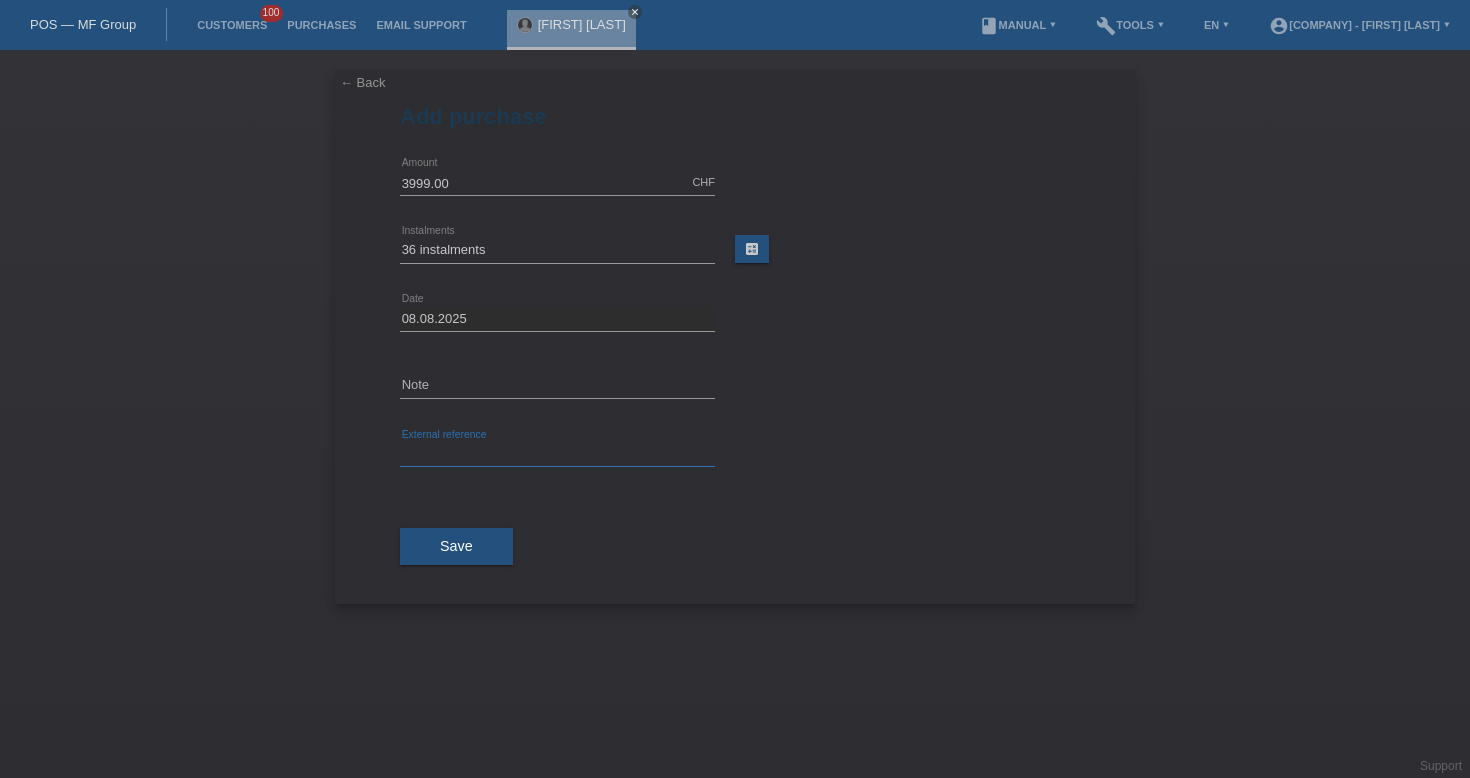 click at bounding box center (557, 454) 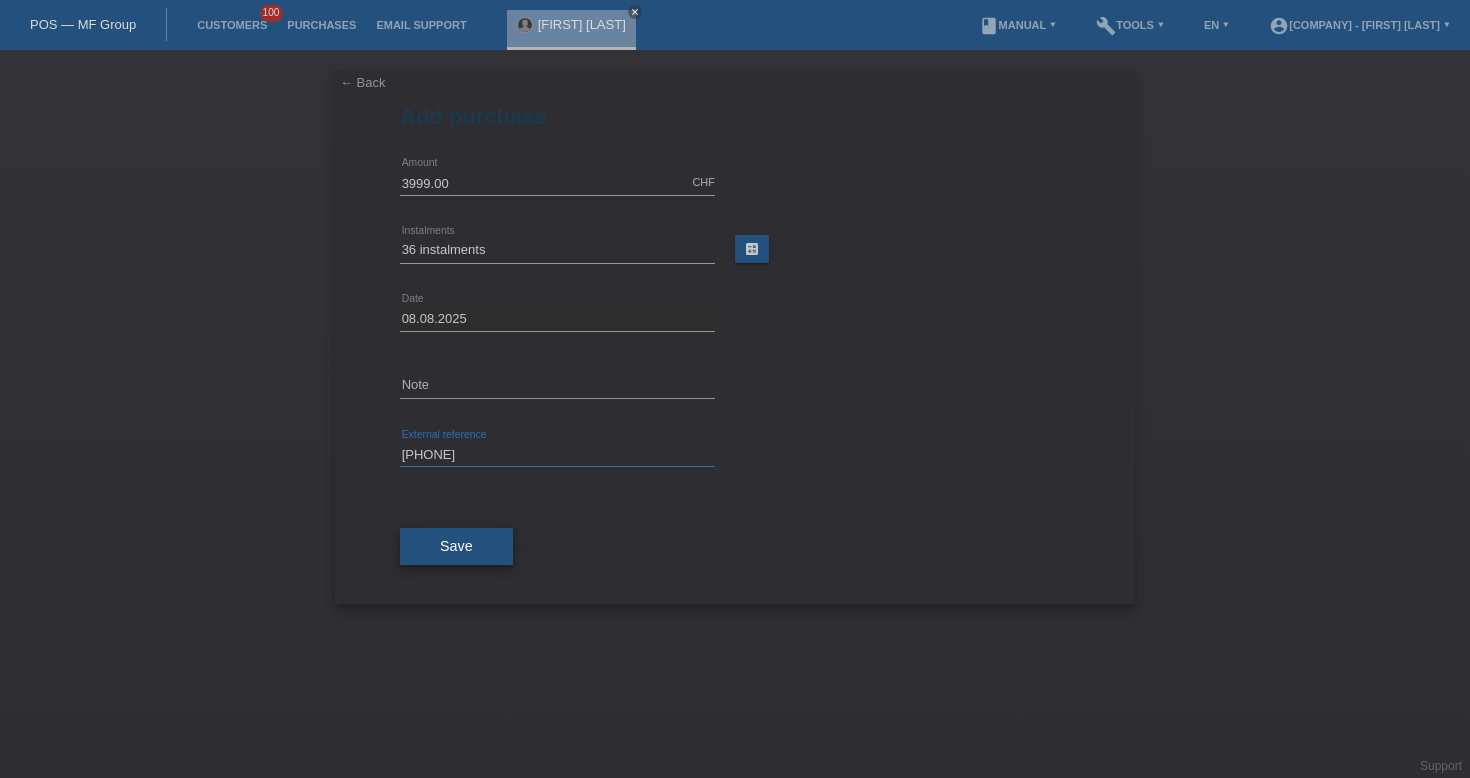 type on "[PHONE]" 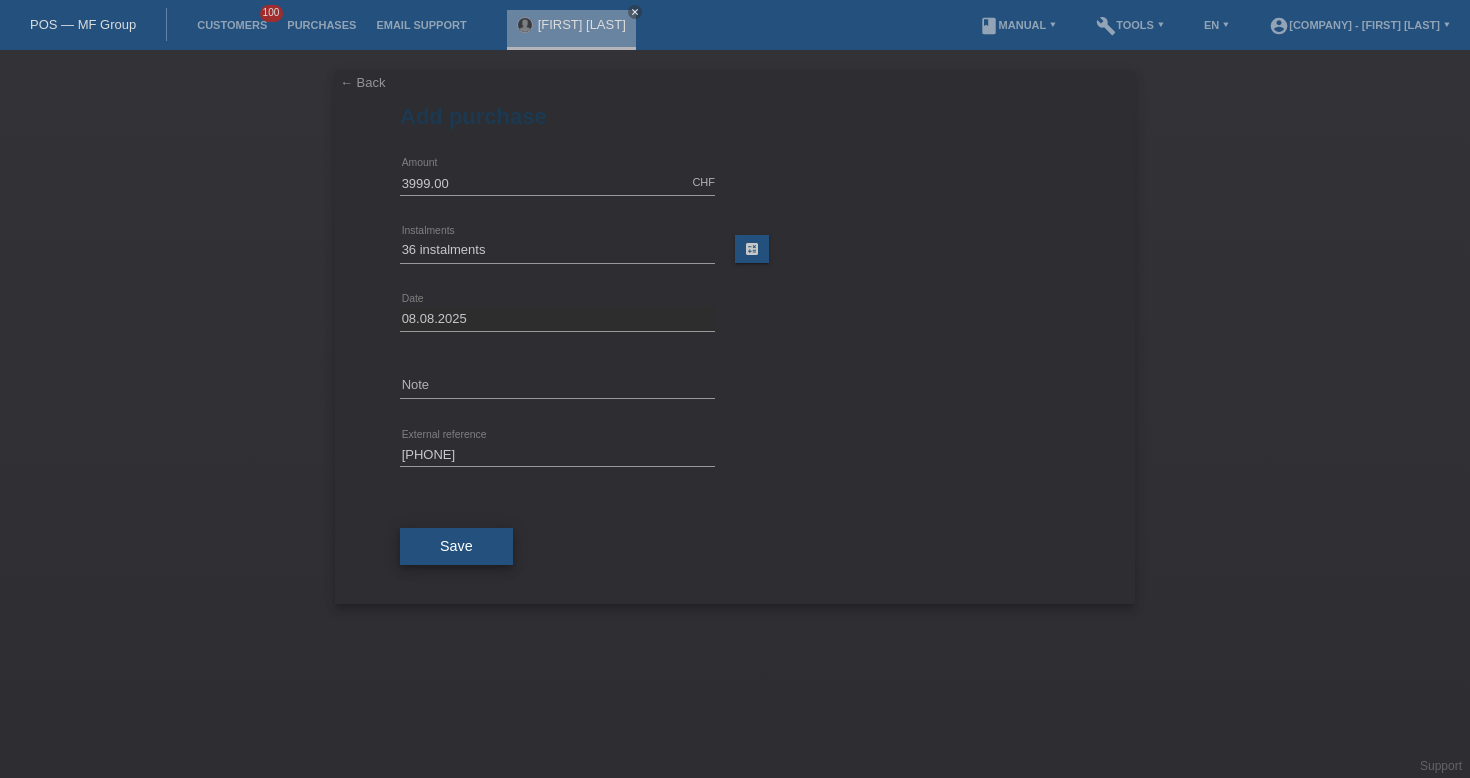click on "Save" at bounding box center (456, 547) 